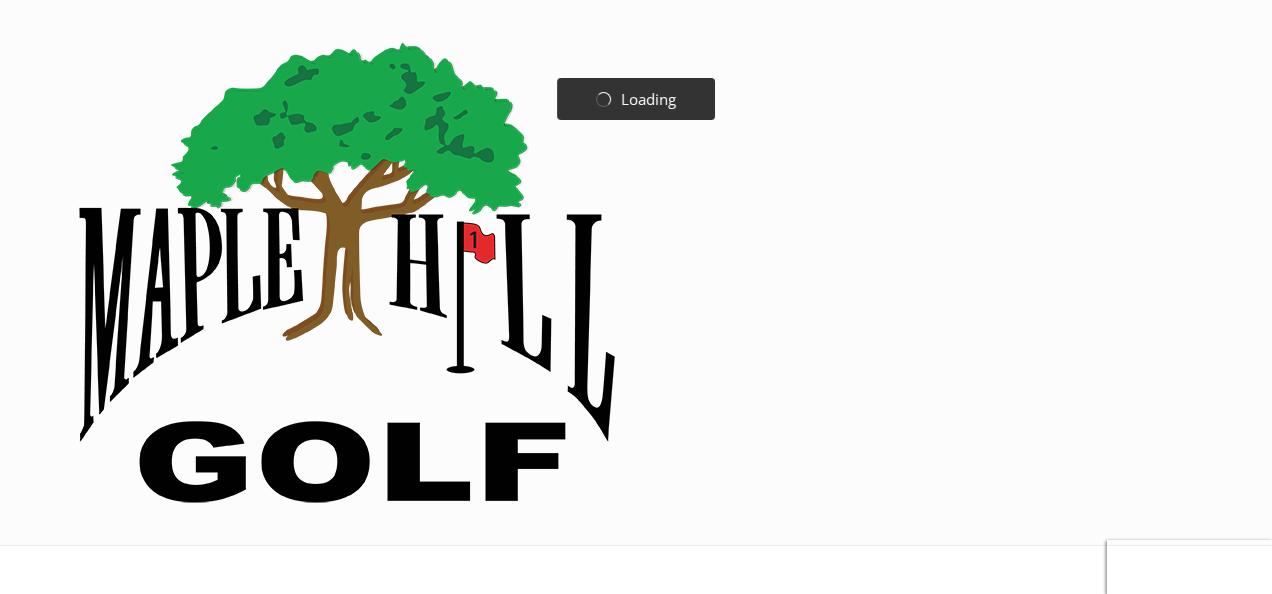 scroll, scrollTop: 0, scrollLeft: 0, axis: both 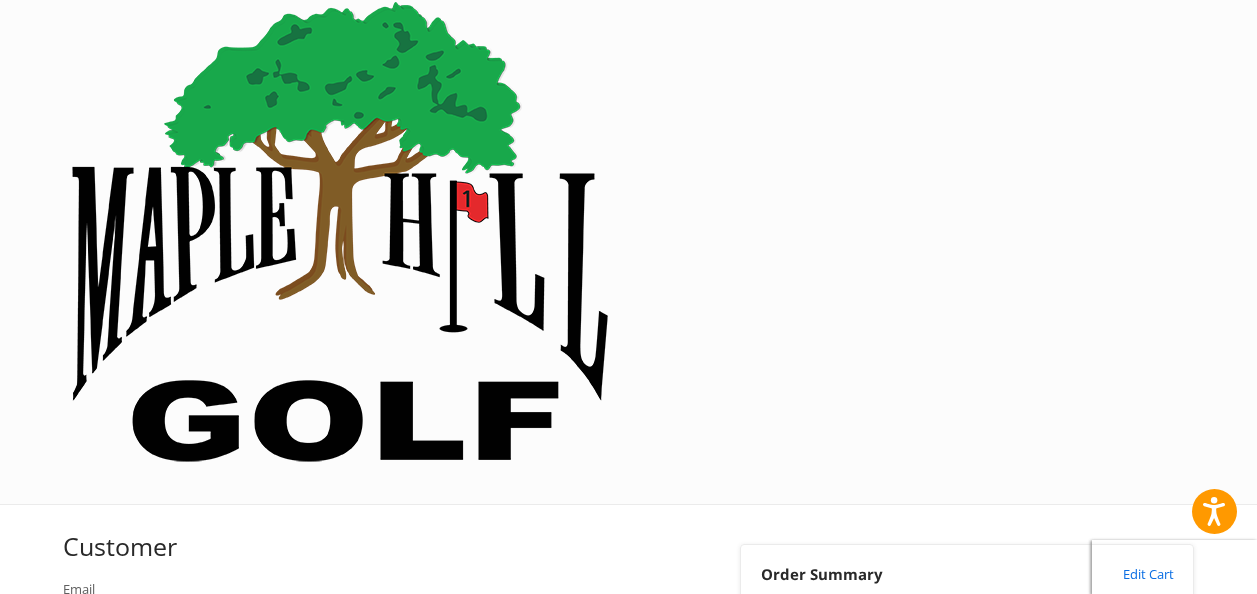 click on "Edit Cart" at bounding box center [1113, 575] 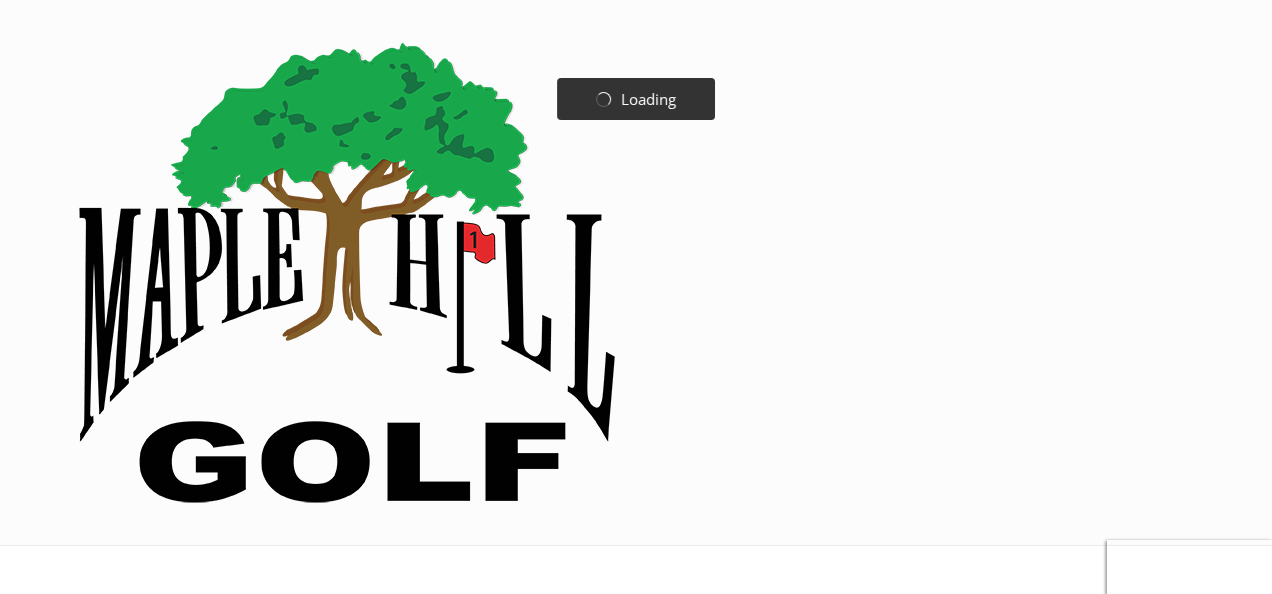 scroll, scrollTop: 0, scrollLeft: 0, axis: both 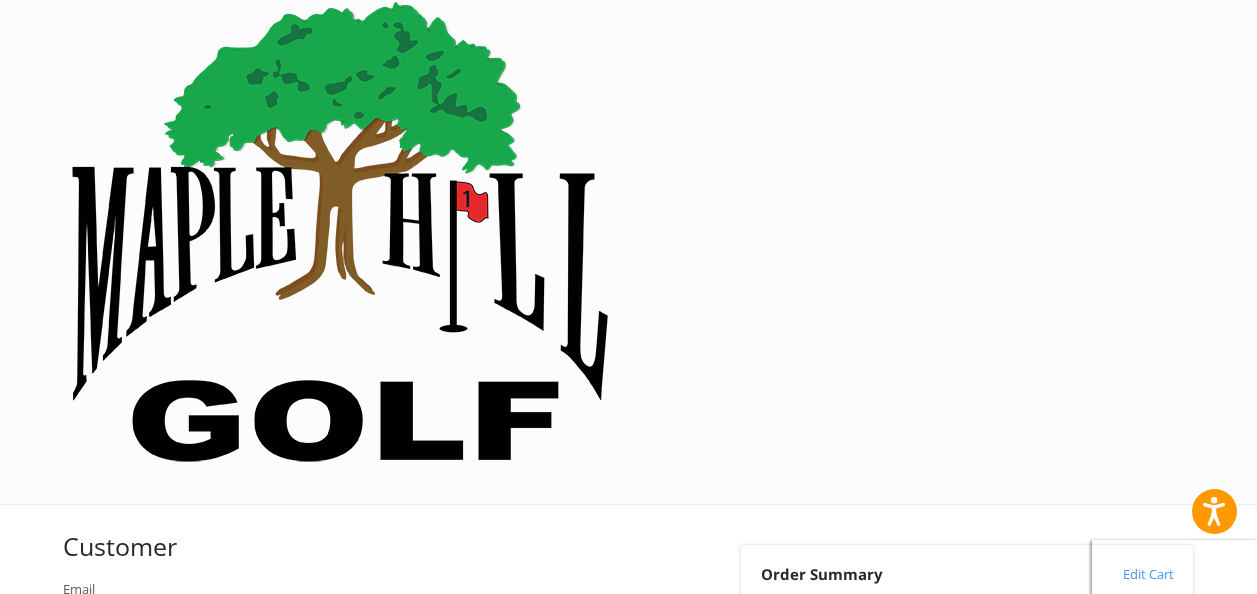 click at bounding box center [0, 1076] 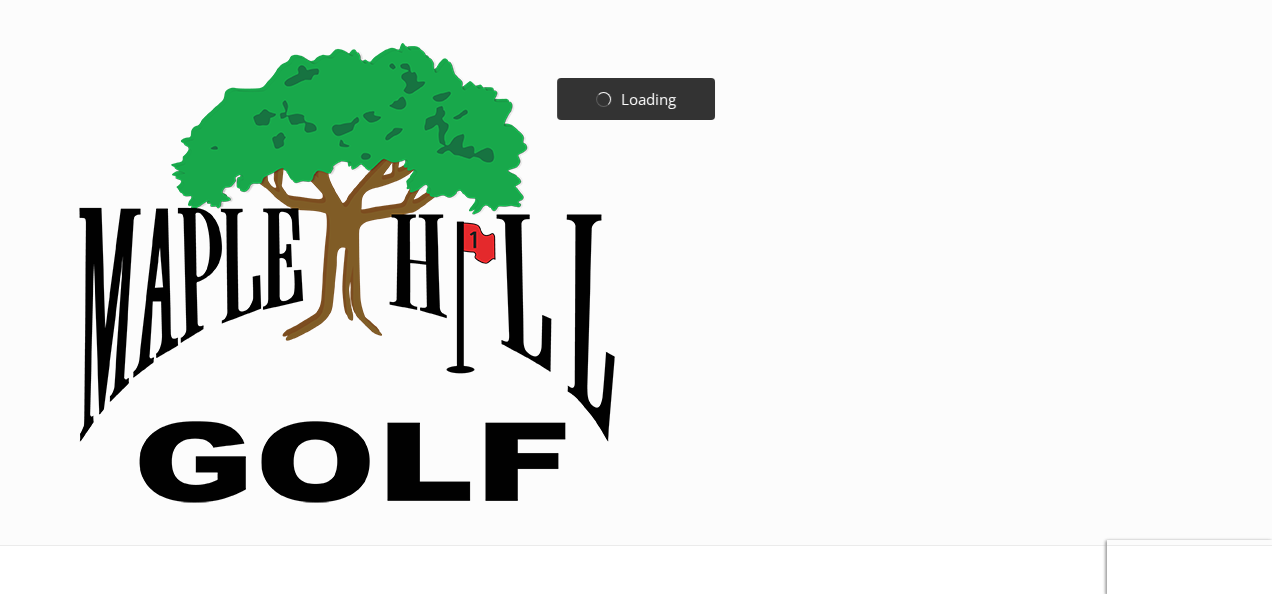 scroll, scrollTop: 0, scrollLeft: 0, axis: both 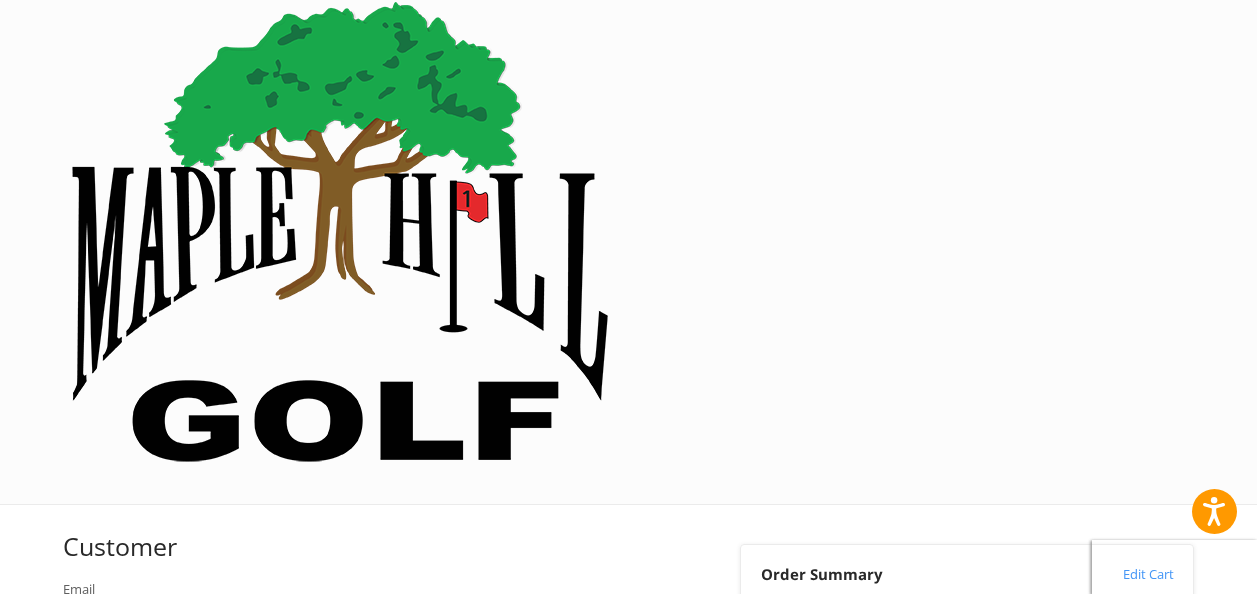 click at bounding box center [0, 1060] 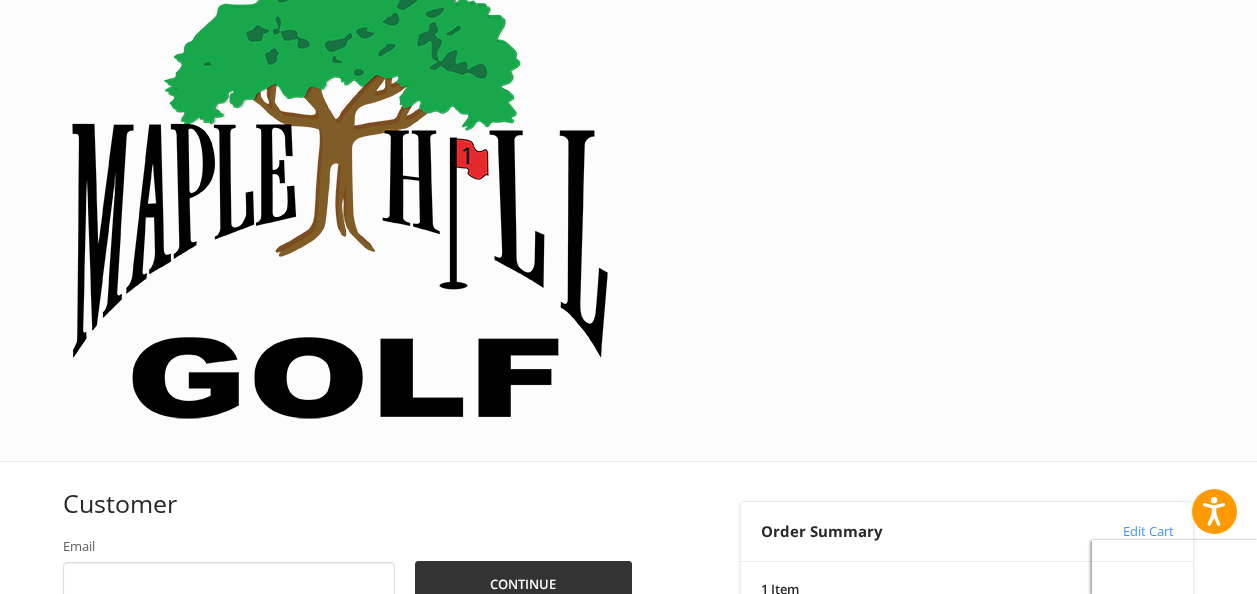 scroll, scrollTop: 164, scrollLeft: 0, axis: vertical 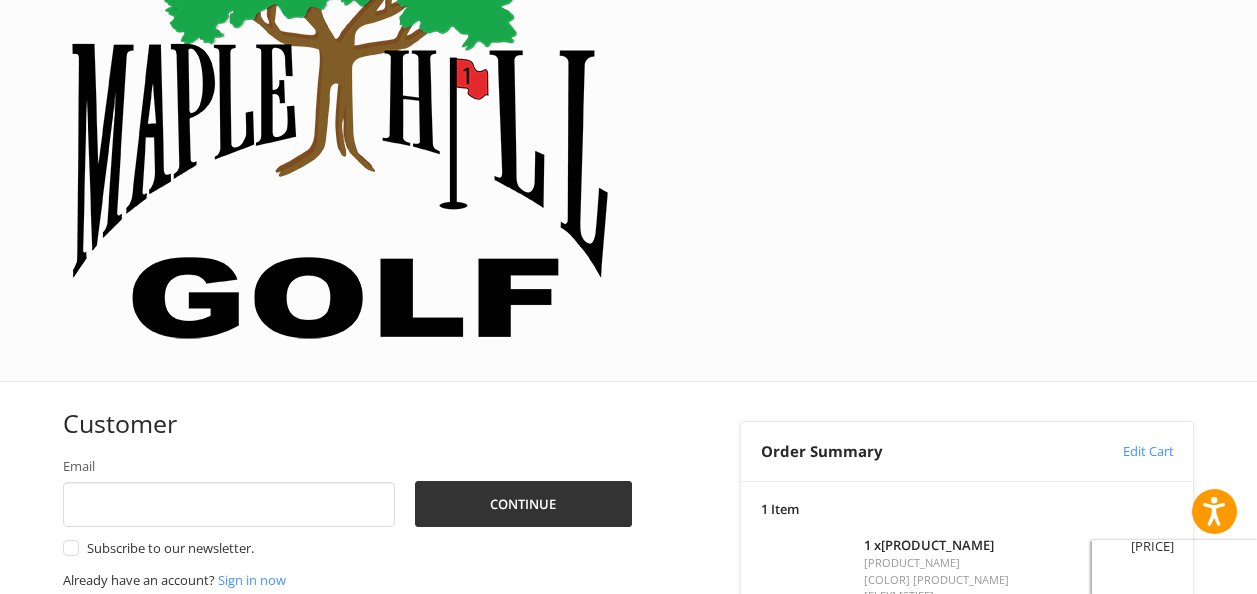 click on "Shipping" at bounding box center (121, 729) 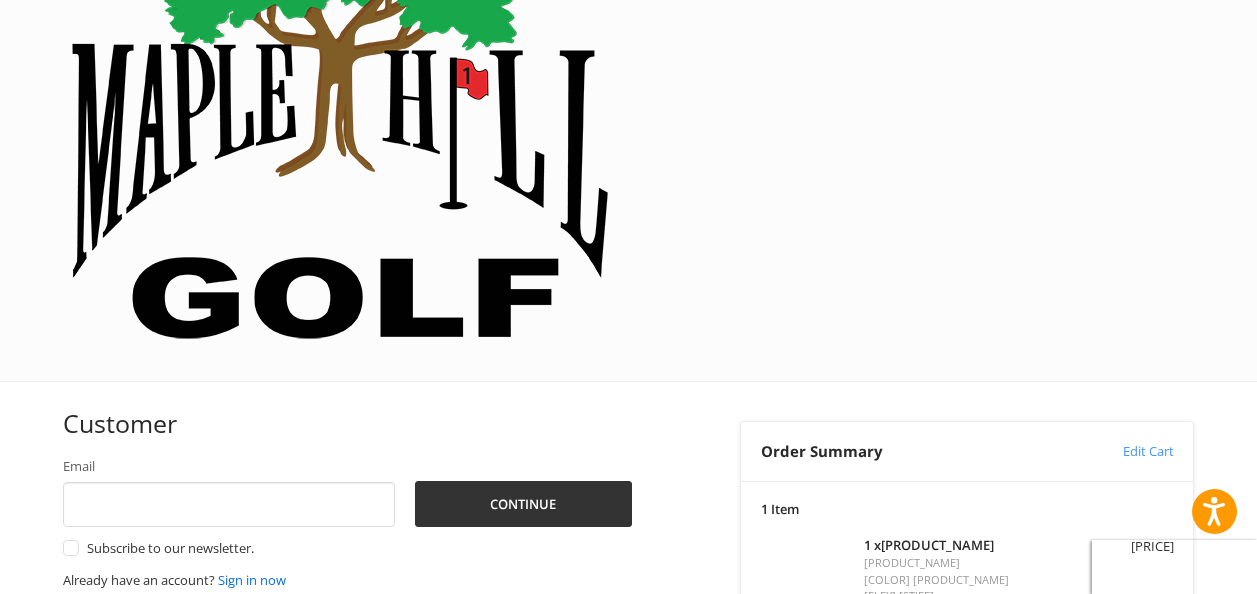 click on "Sign in now" at bounding box center (252, 580) 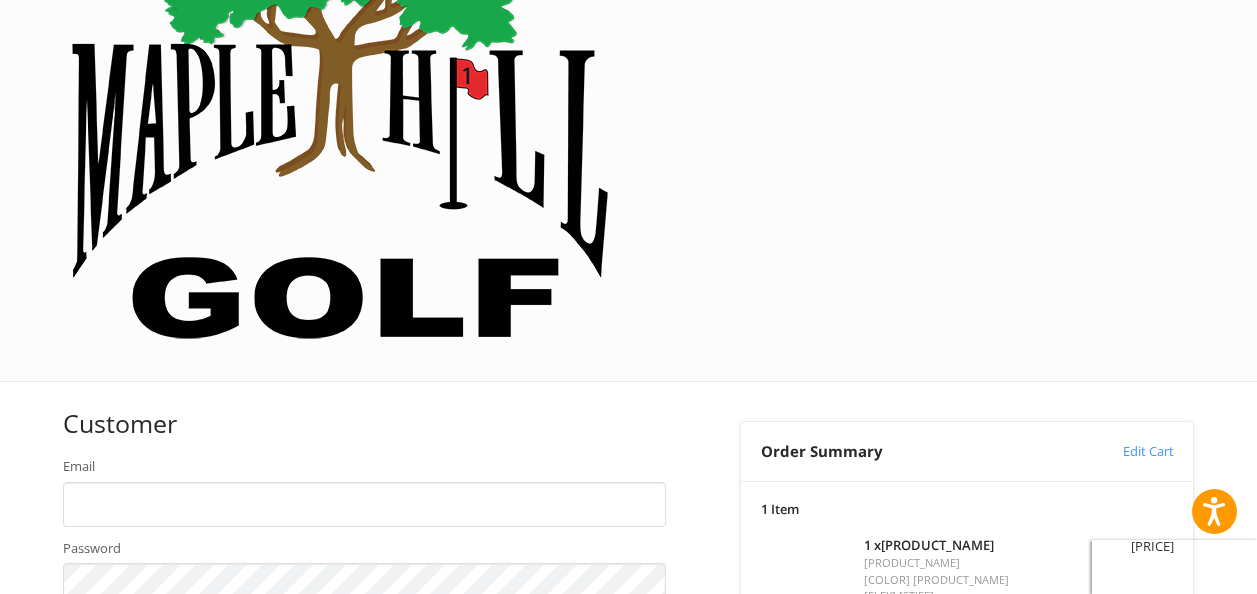 click on "[CREATE_ACCOUNT]" at bounding box center (150, 629) 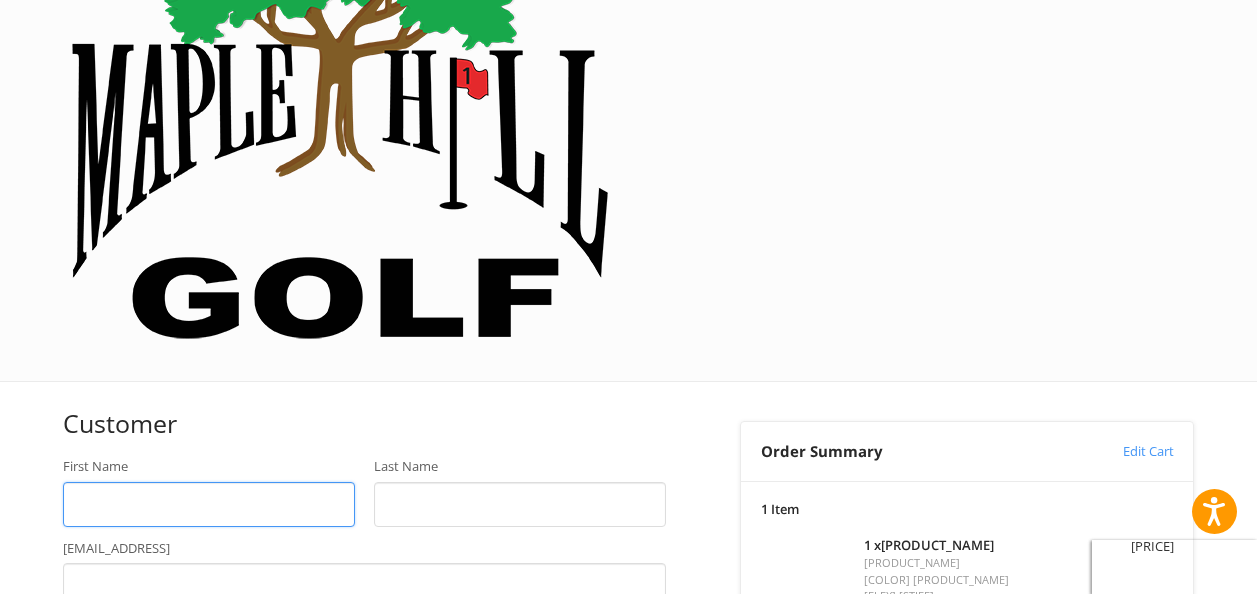 click on "First Name" at bounding box center (209, 504) 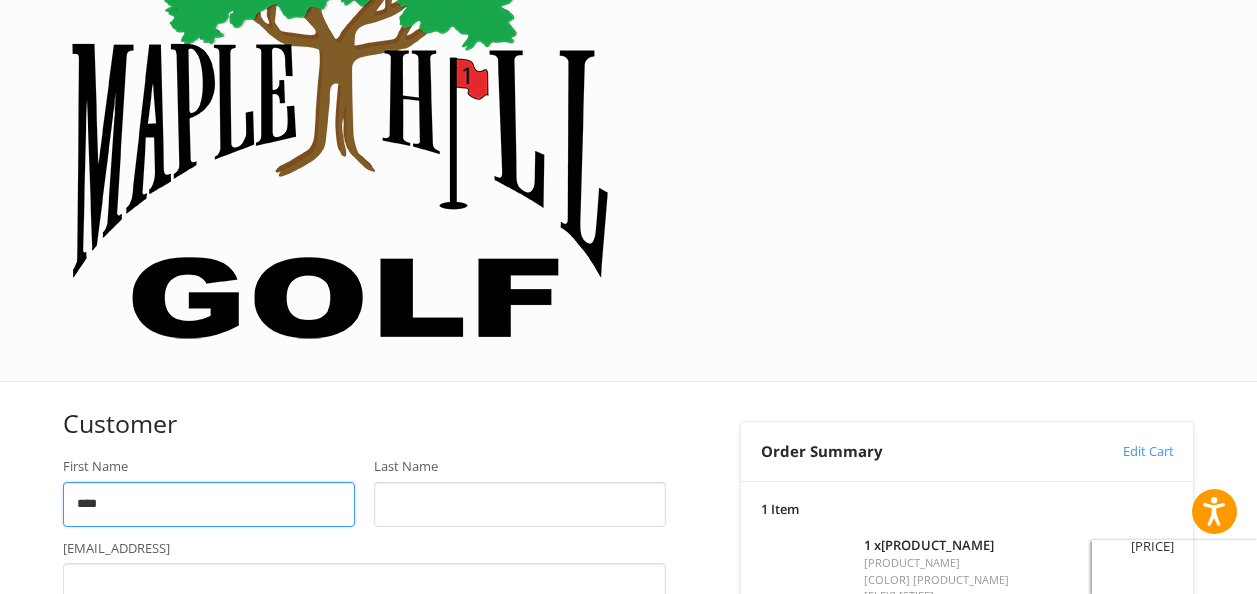 type on "****" 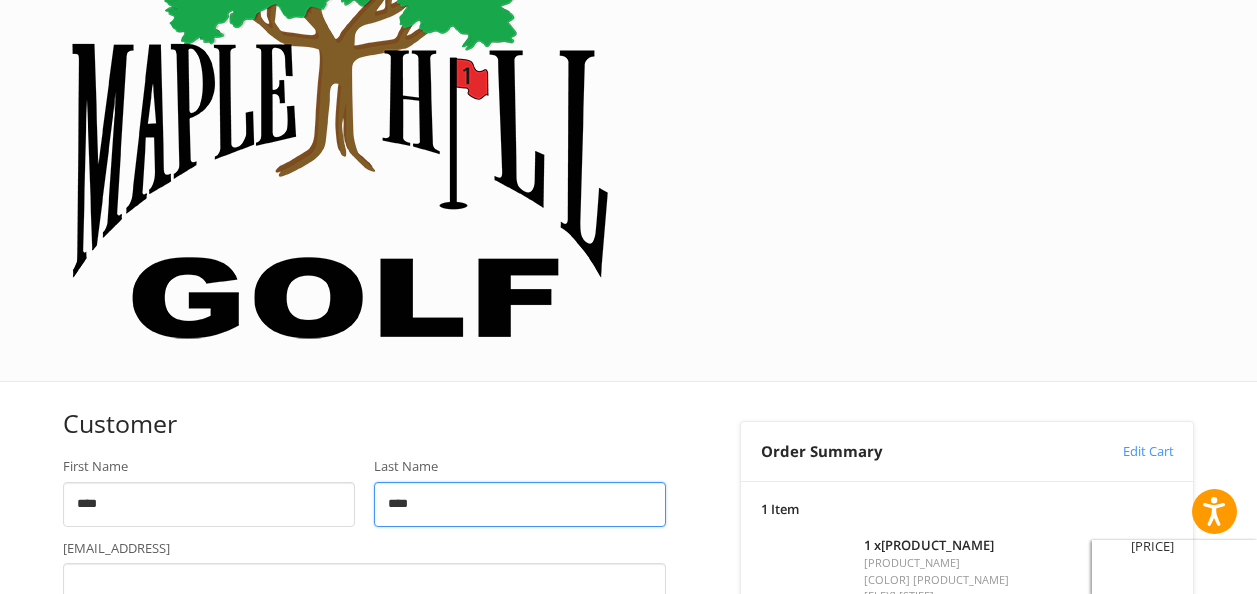 type on "****" 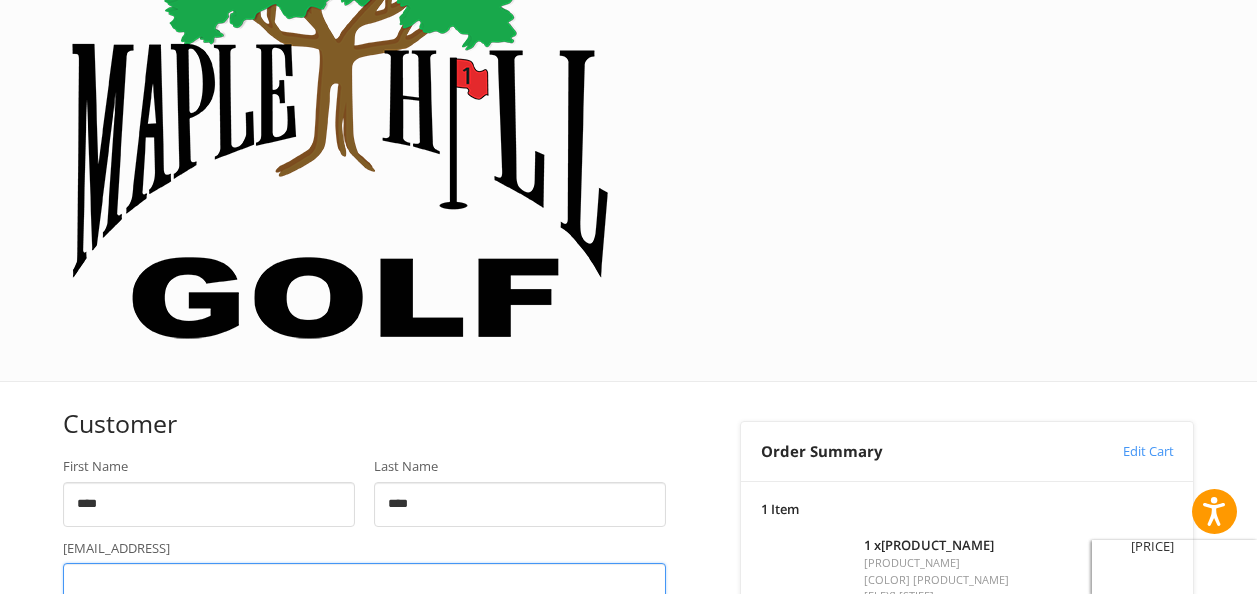 click on "[EMAIL_ADDRESS]" at bounding box center [364, 585] 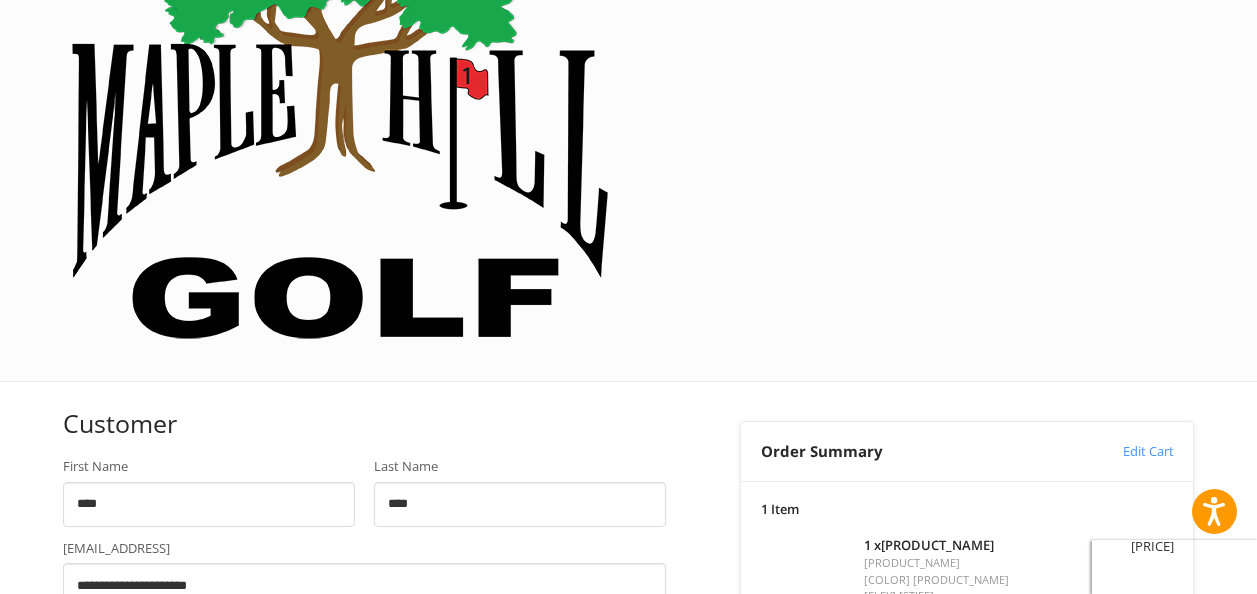 click on "[CREATE_ACCOUNT]" at bounding box center [154, 739] 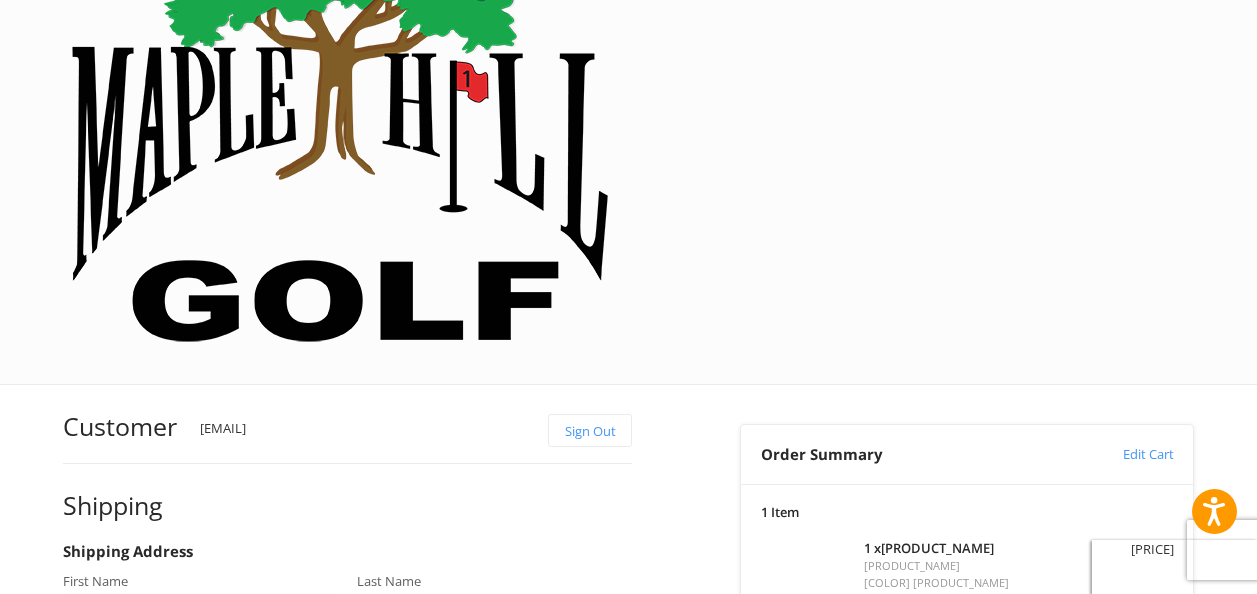 scroll, scrollTop: 122, scrollLeft: 0, axis: vertical 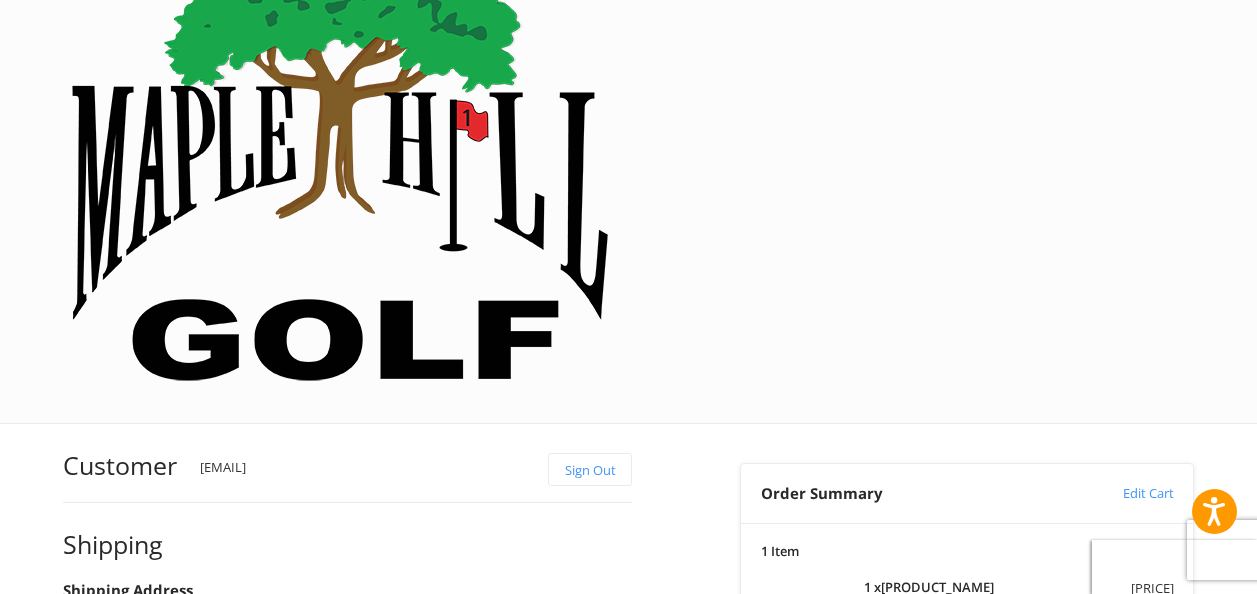 click on "First Name" at bounding box center (200, 657) 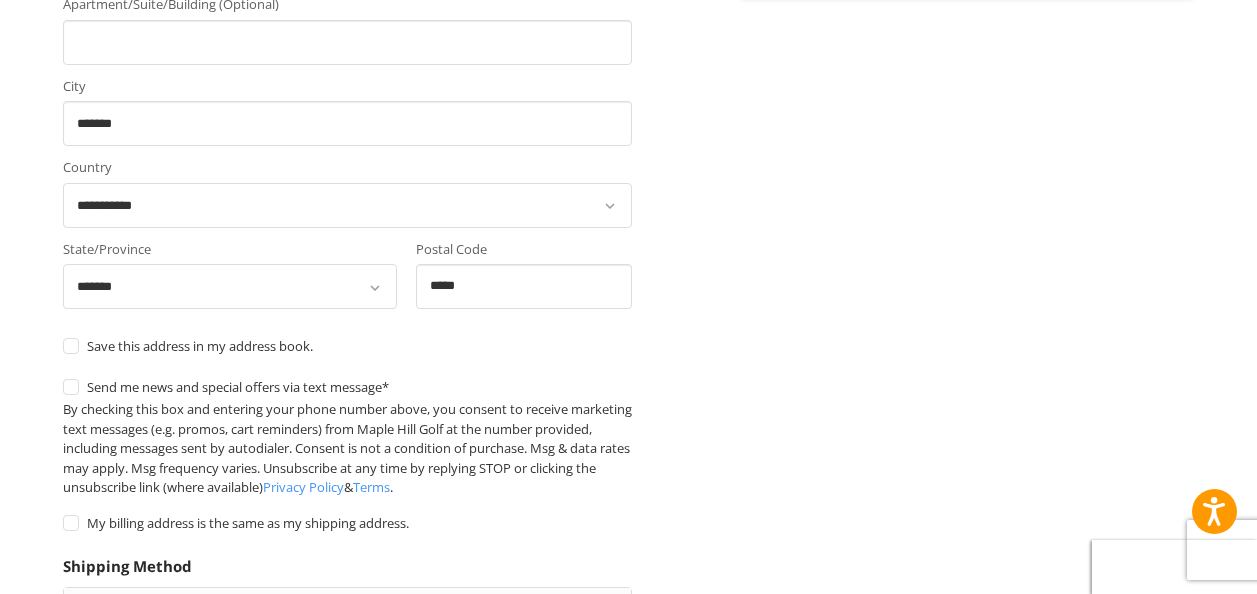 scroll, scrollTop: 1117, scrollLeft: 0, axis: vertical 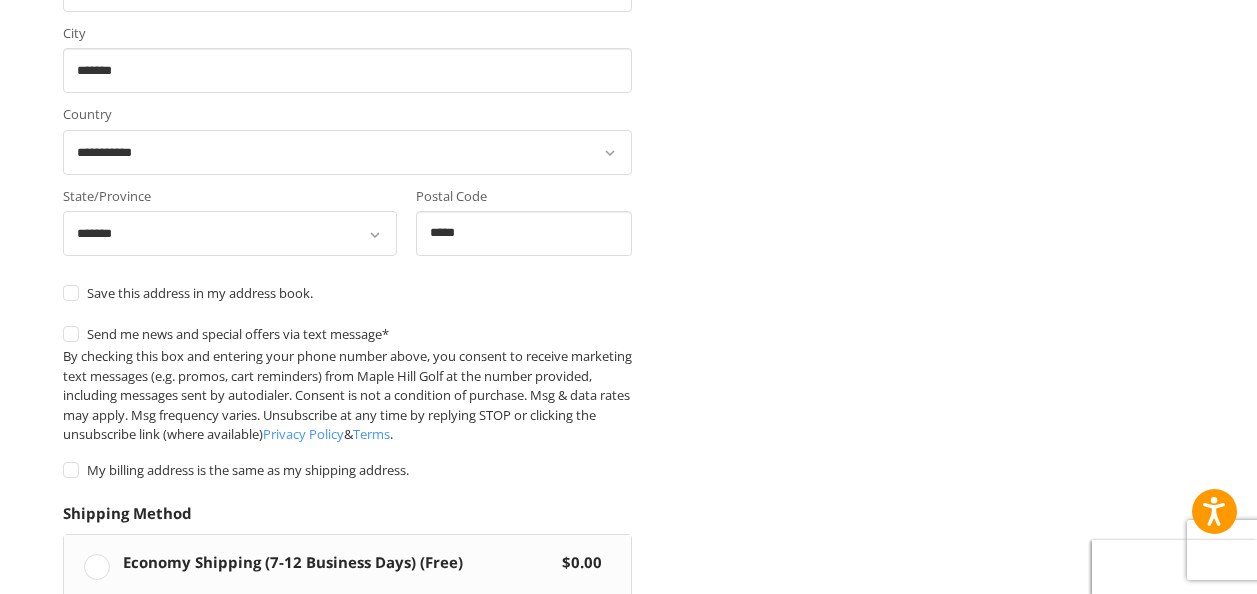 click on "Continue" at bounding box center (126, 765) 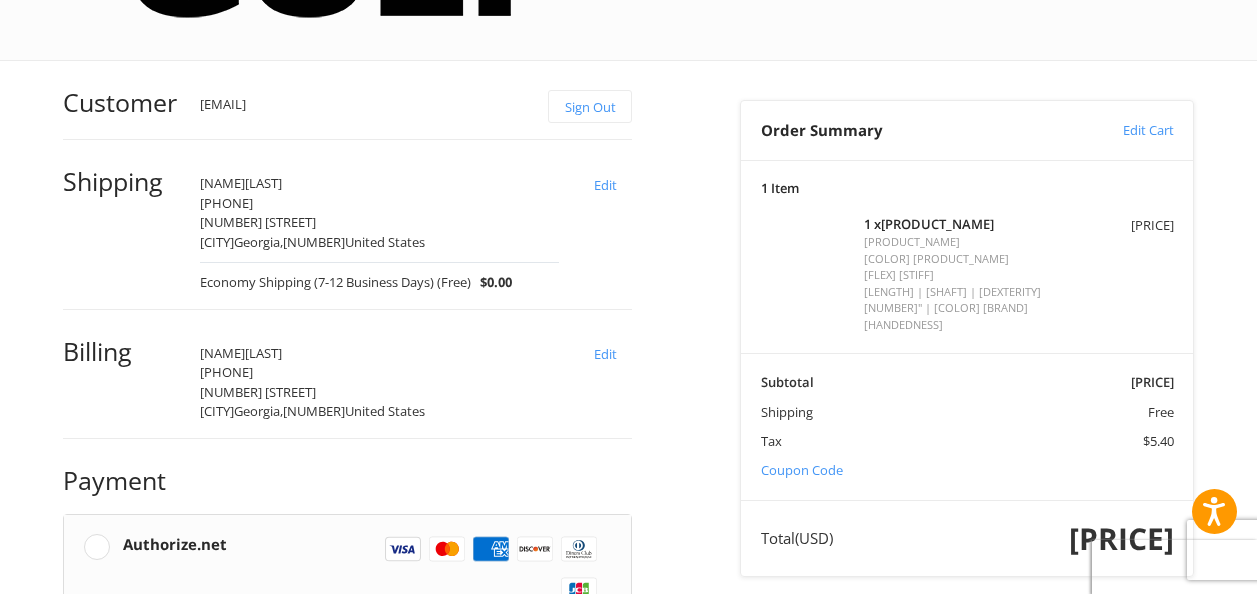 scroll, scrollTop: 495, scrollLeft: 0, axis: vertical 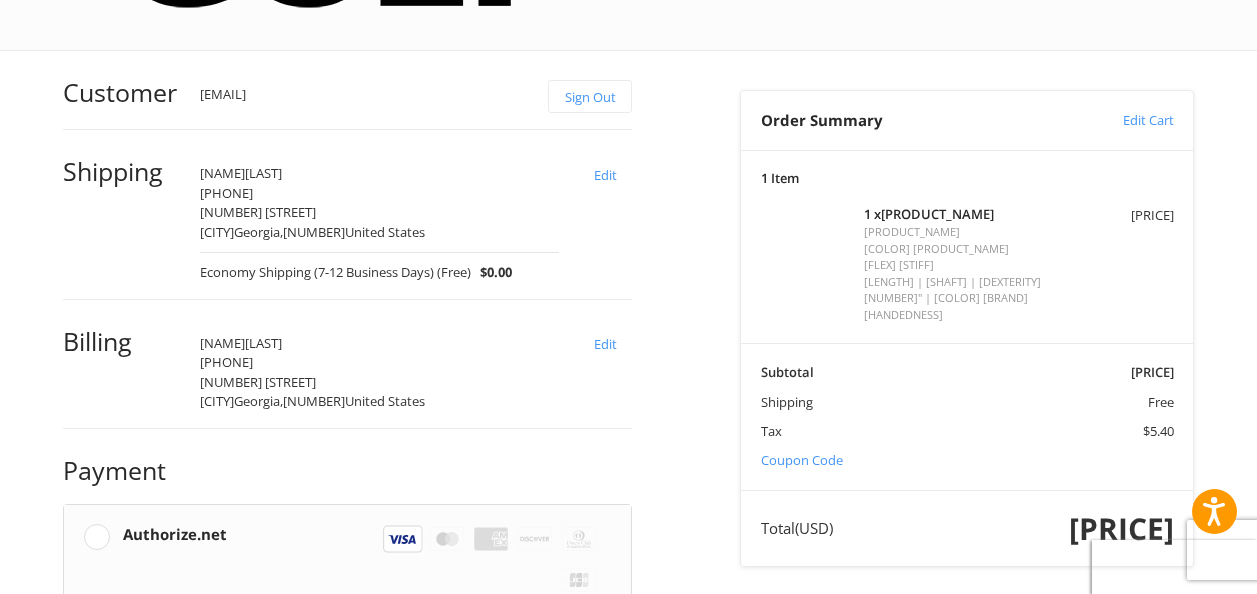 click on "Customer [EMAIL] Sign Out Shipping [LAST] [FIRST] [PHONE] [NUMBER] [STREET] [CITY], [STATE], [POSTAL_CODE] / United States Economy Shipping (7-12 Business Days) (Free) $0.00 Edit Billing [LAST] [FIRST] [PHONE] [NUMBER] [STREET] [CITY], [STATE], [POSTAL_CODE] / United States Edit Payment Payment Methods Authorize.net Authorize.net Visa Master Amex Discover Diners Club JCB Credit card Credit Card Number Expiration Name on Card CVV Pay Later Redeemable Payments Coupon Code Place Order" at bounding box center (386, 588) 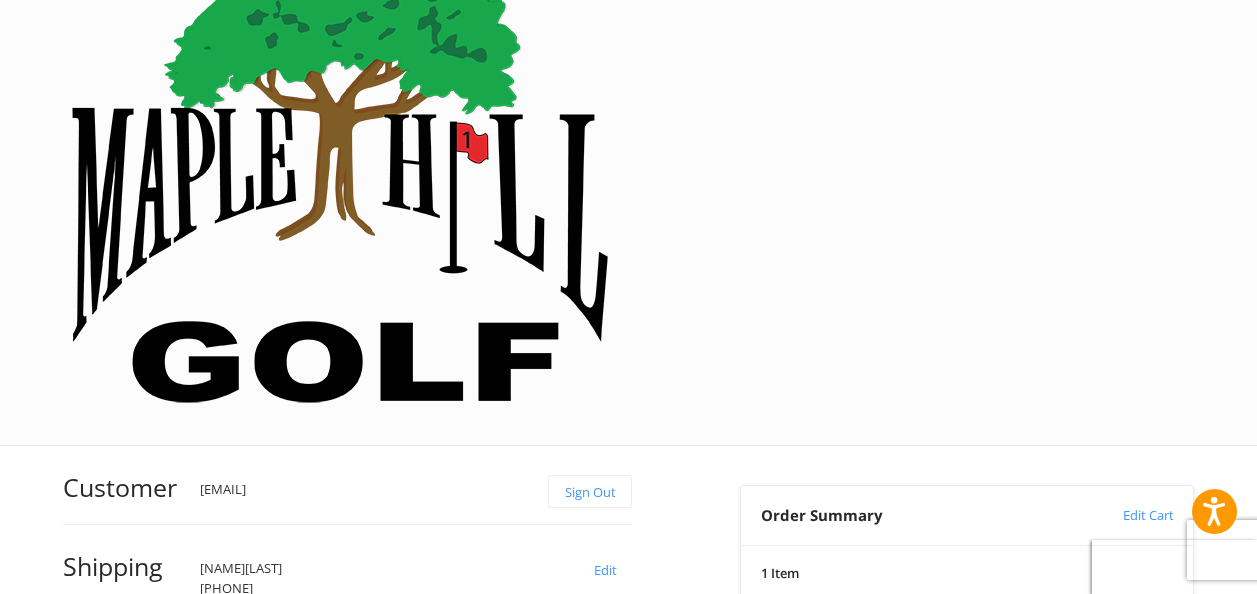 scroll, scrollTop: 0, scrollLeft: 0, axis: both 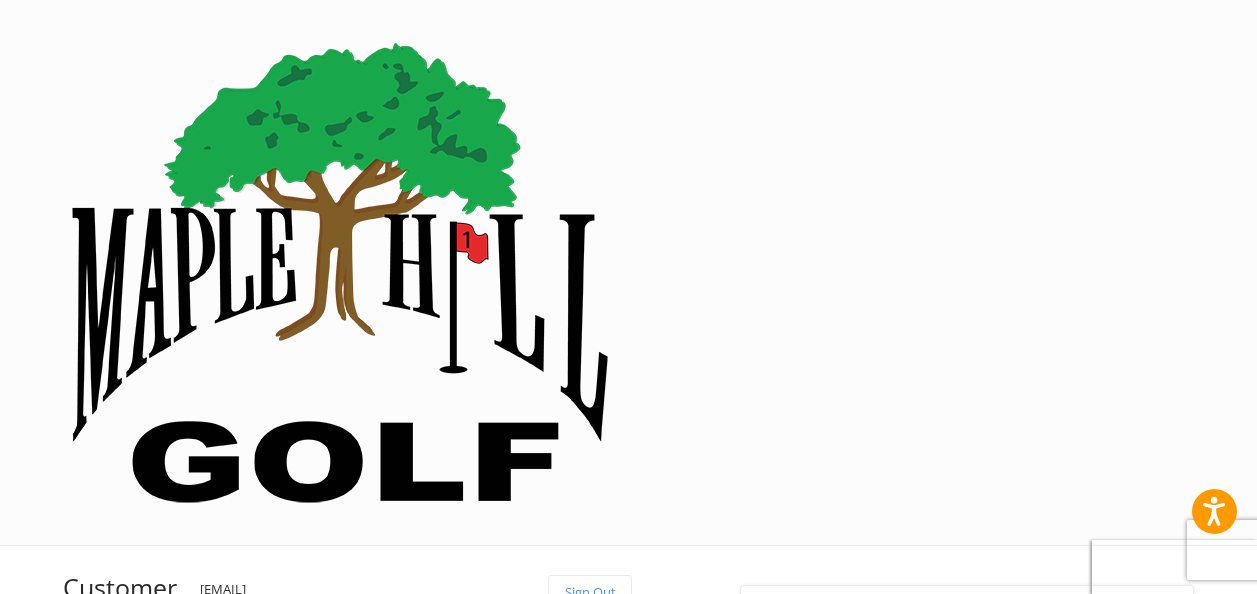 click at bounding box center [340, 272] 